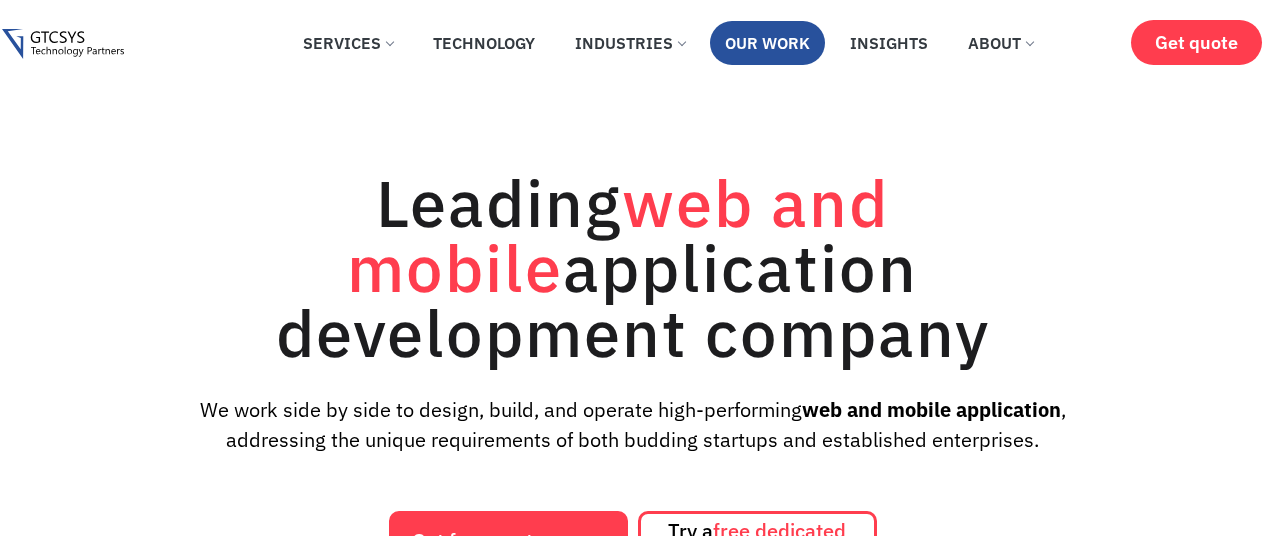 scroll, scrollTop: 502, scrollLeft: 0, axis: vertical 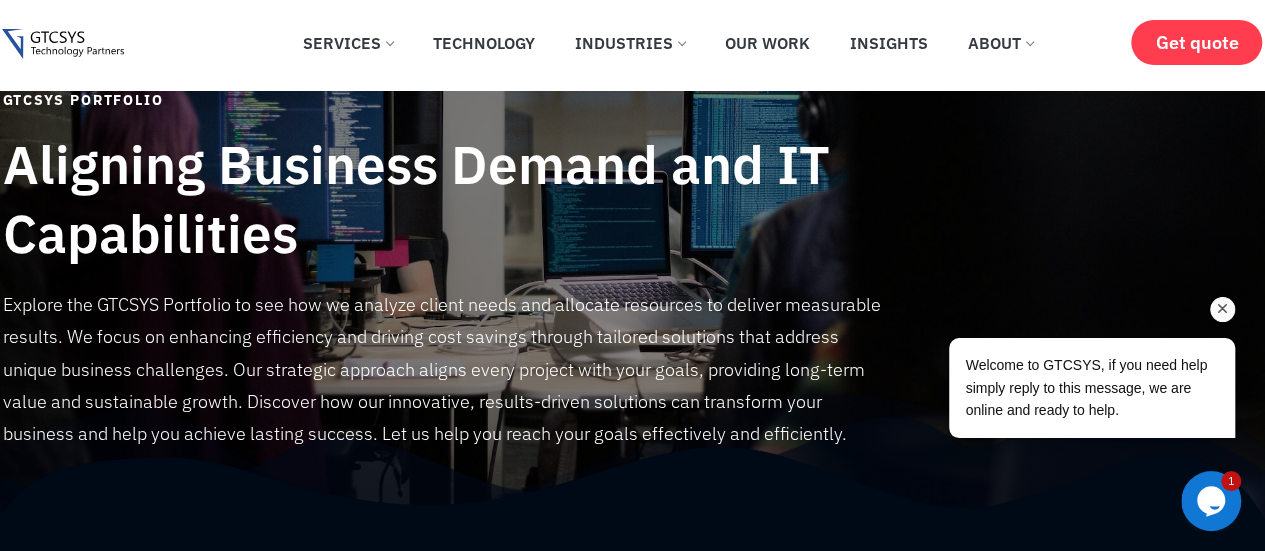click at bounding box center [1223, 309] 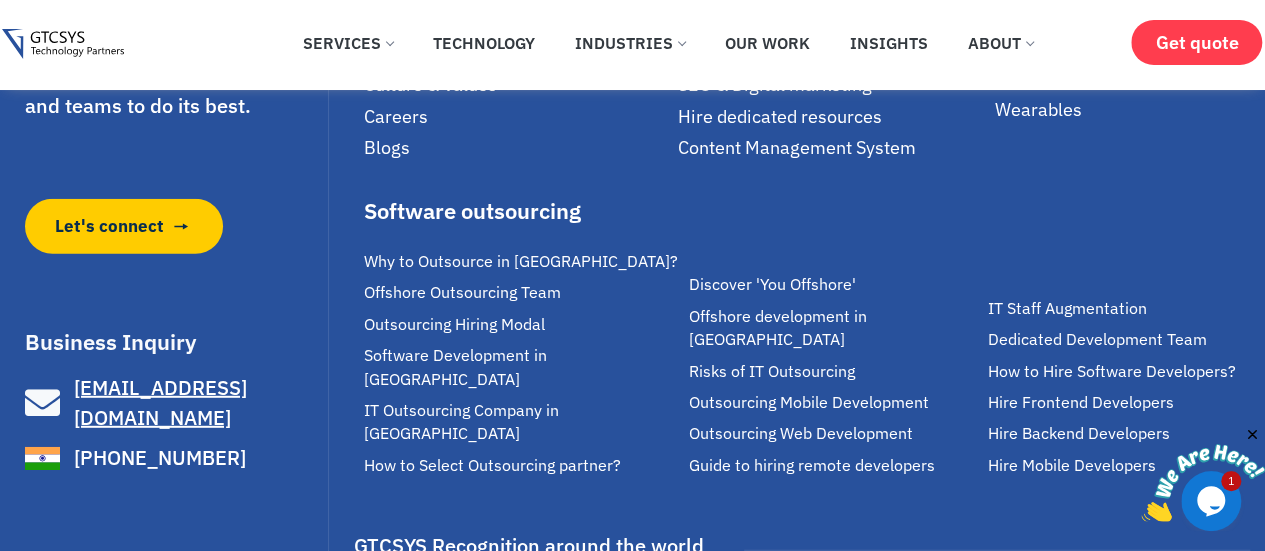 scroll, scrollTop: 3574, scrollLeft: 0, axis: vertical 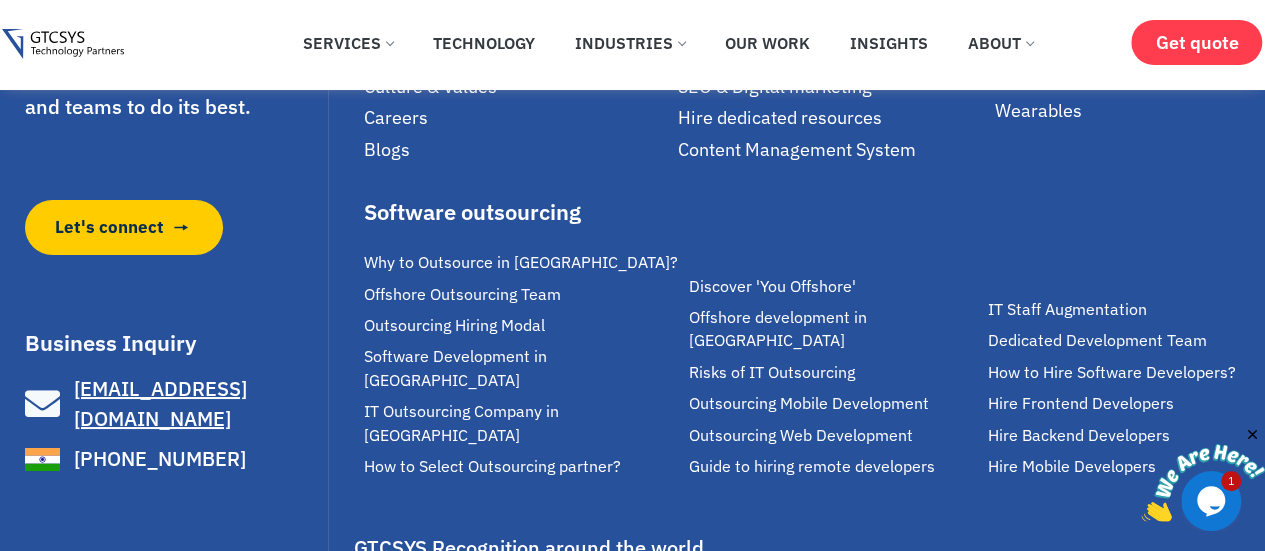 click at bounding box center [1252, 435] 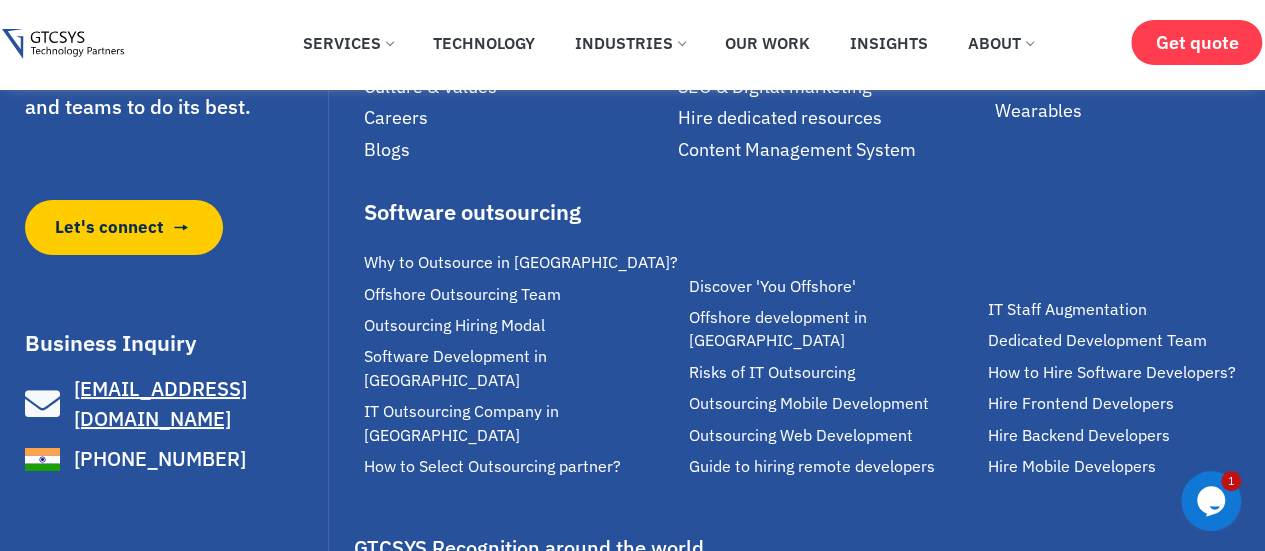 scroll, scrollTop: 3886, scrollLeft: 0, axis: vertical 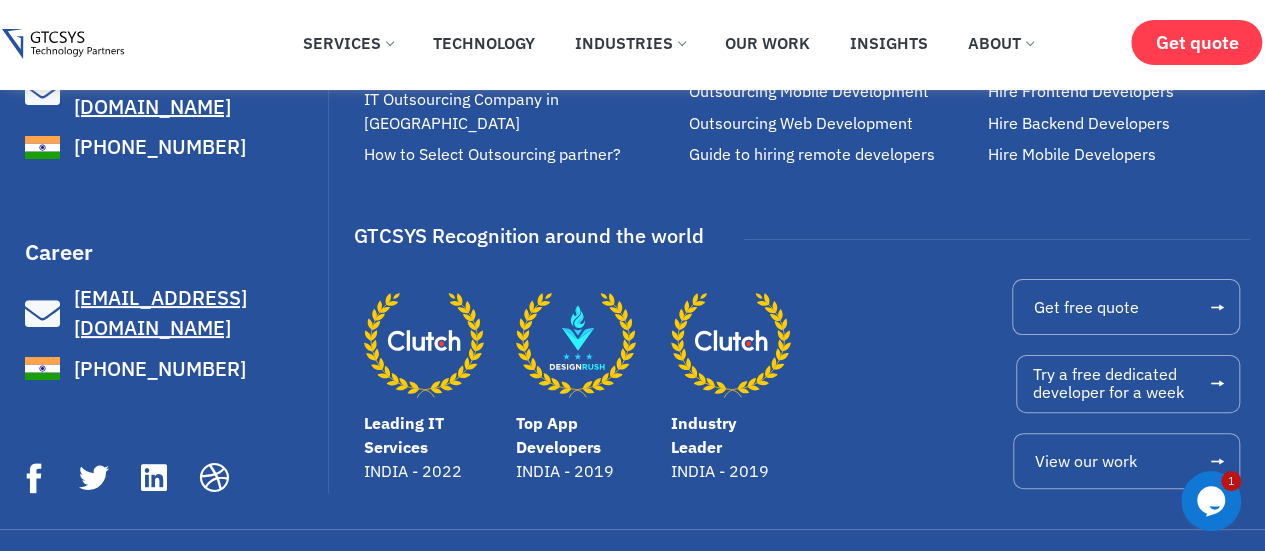 click 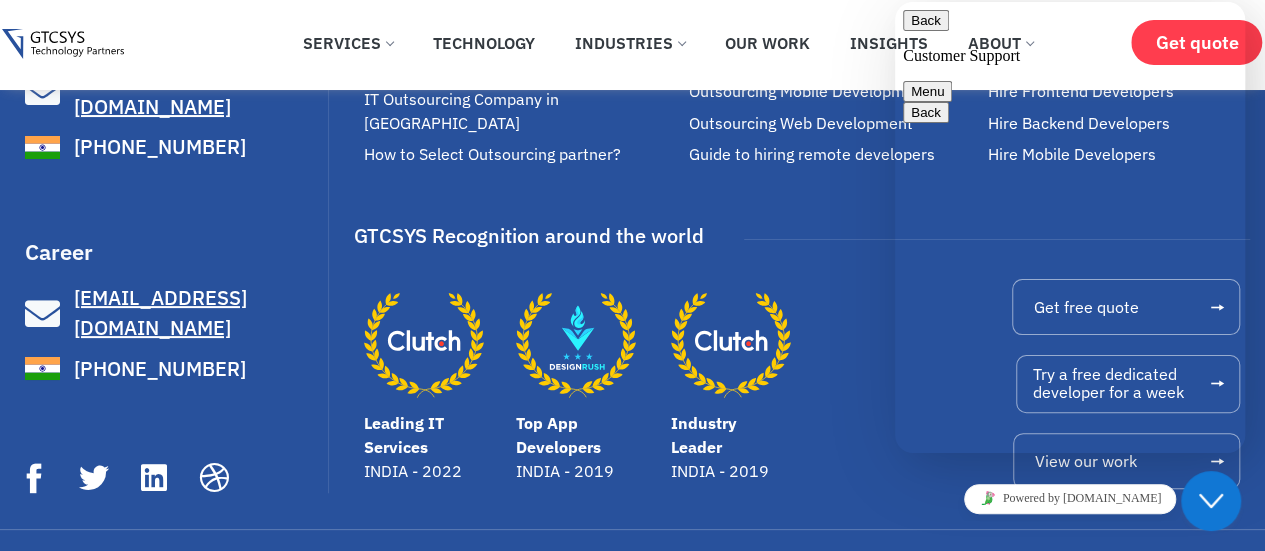 click on "✕
Services
Application Services
Web Application
Mobile Application
AI (Artificial  Intelligence)
Wearables
Internet of Things(IoT)
Big Data
Content Management System
eCommerce
UI/UX Designing
SEO & Digital Marketing
Technology Consulting Service
Technology Architecture
Agile and DevOps
Opensource Development
Microsoft" at bounding box center (632, 44) 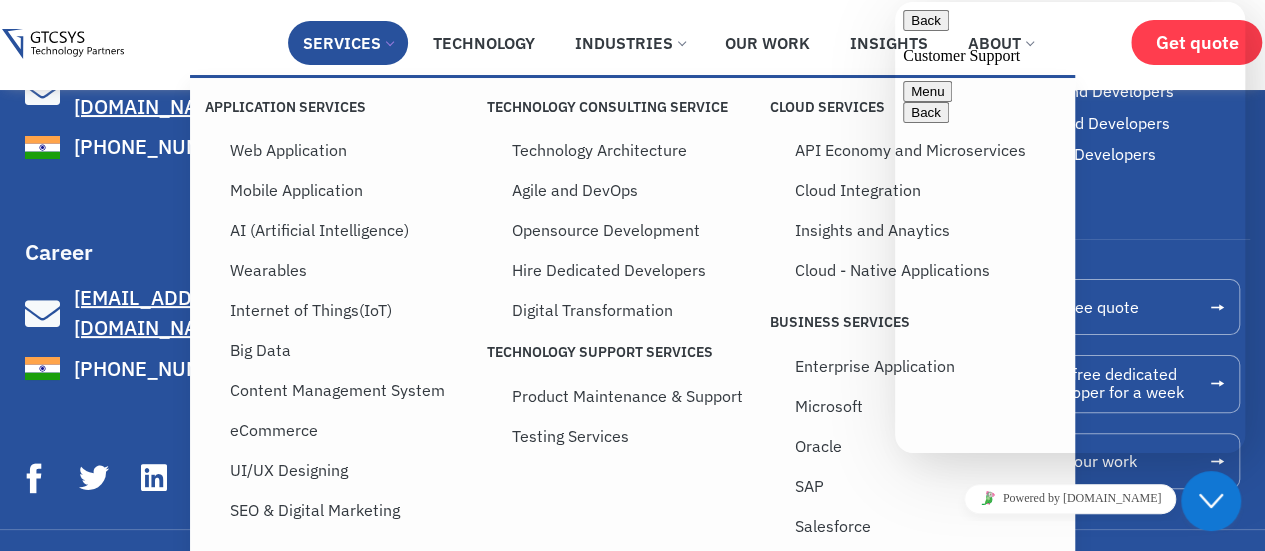 click on "Services" at bounding box center [348, 43] 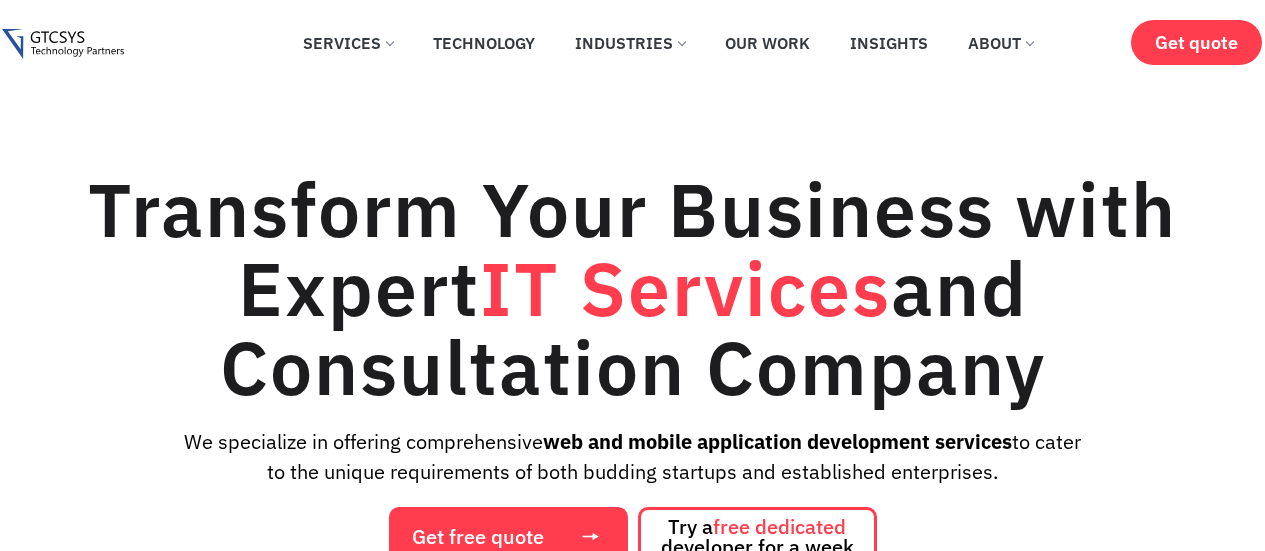 scroll, scrollTop: 0, scrollLeft: 0, axis: both 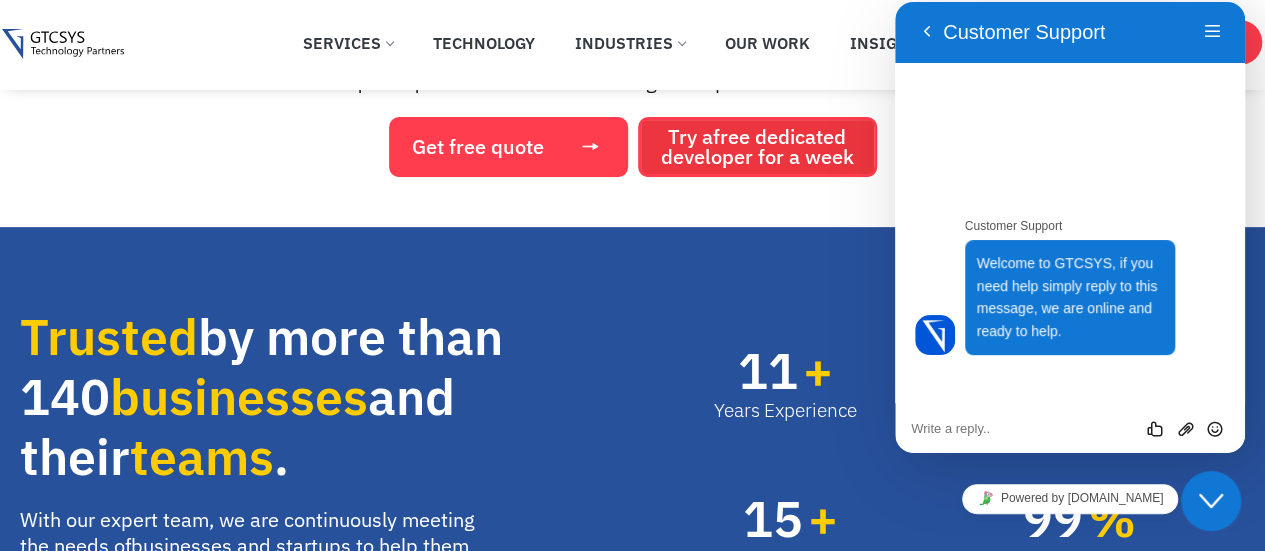 click on "Try a  free dedicated   developer for a week" at bounding box center [757, 147] 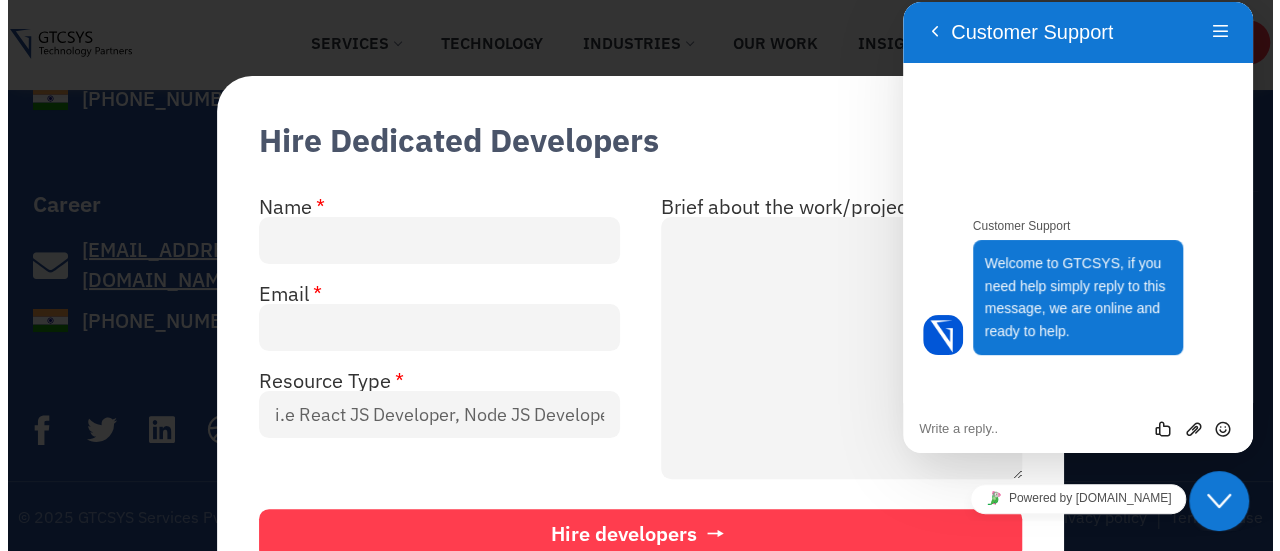 scroll, scrollTop: 4861, scrollLeft: 0, axis: vertical 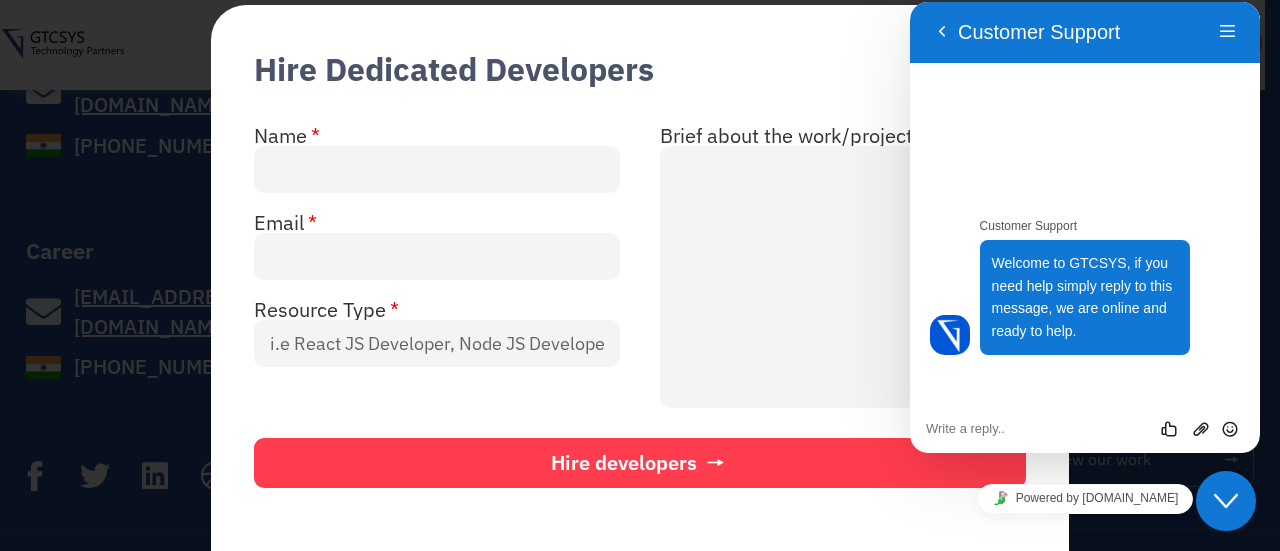 click on "Hire Dedicated Developers
Name
Brief about the work/project
Email
Resource Type
Hire developers" 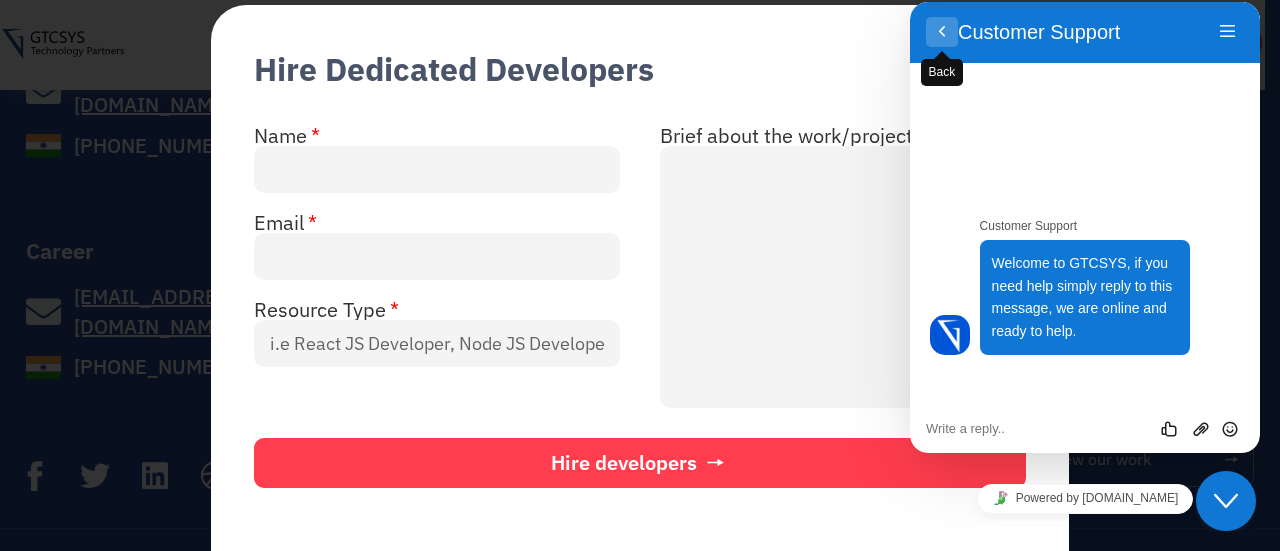 click on "Back" at bounding box center [942, 32] 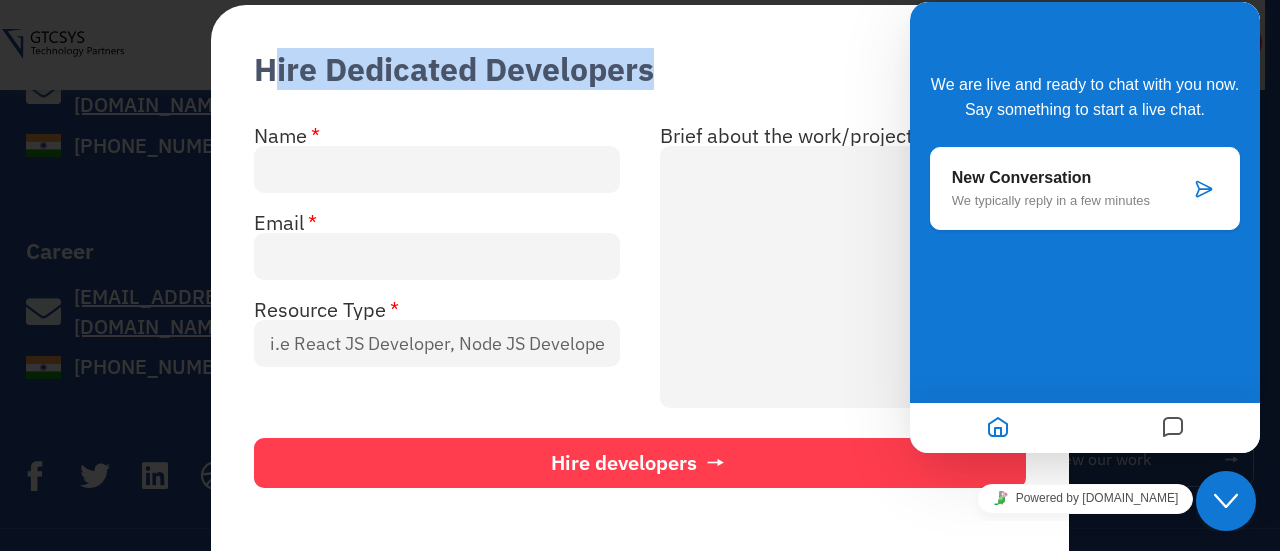 drag, startPoint x: 281, startPoint y: 59, endPoint x: 673, endPoint y: 59, distance: 392 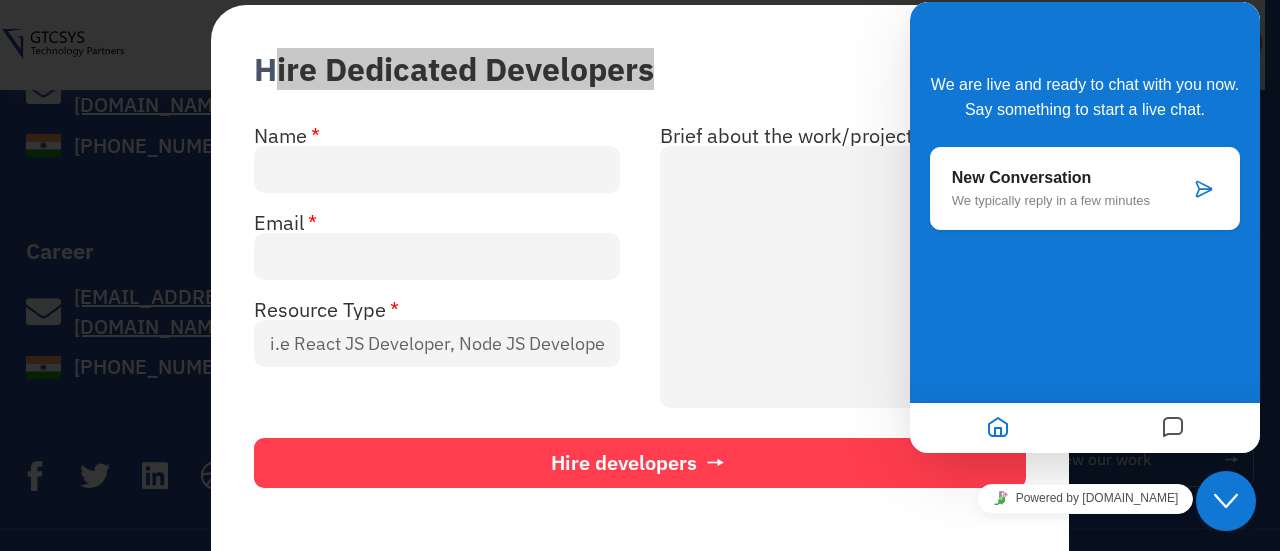 click on "Close Chat This icon closes the chat window." 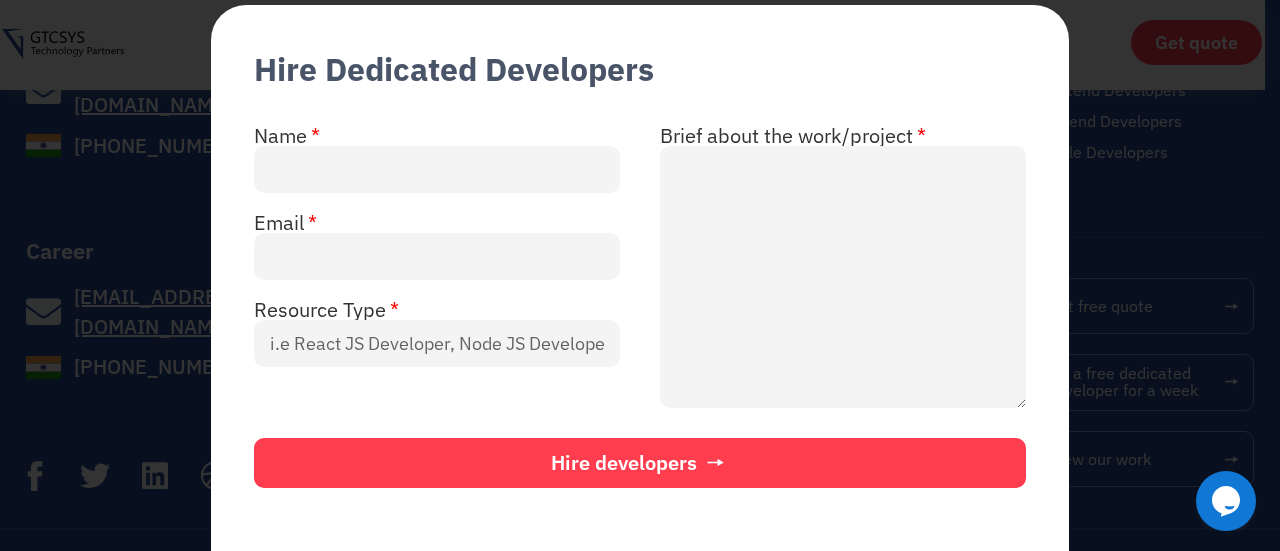 click on "Hire Dedicated Developers
Name
Brief about the work/project
Email
Resource Type
Hire developers" at bounding box center (640, 275) 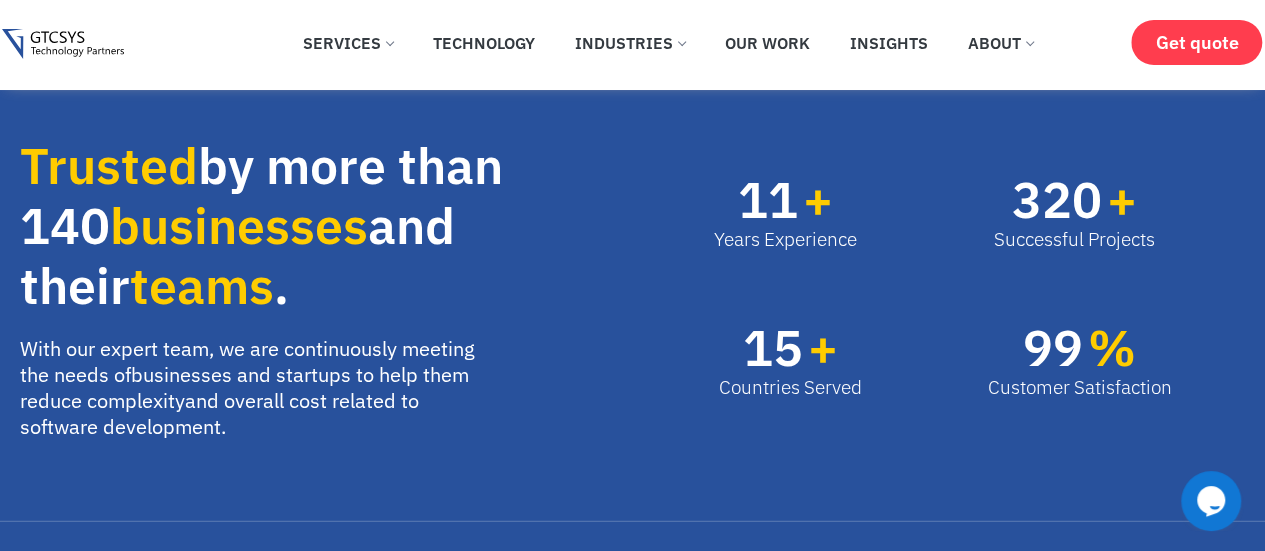 scroll, scrollTop: 371, scrollLeft: 0, axis: vertical 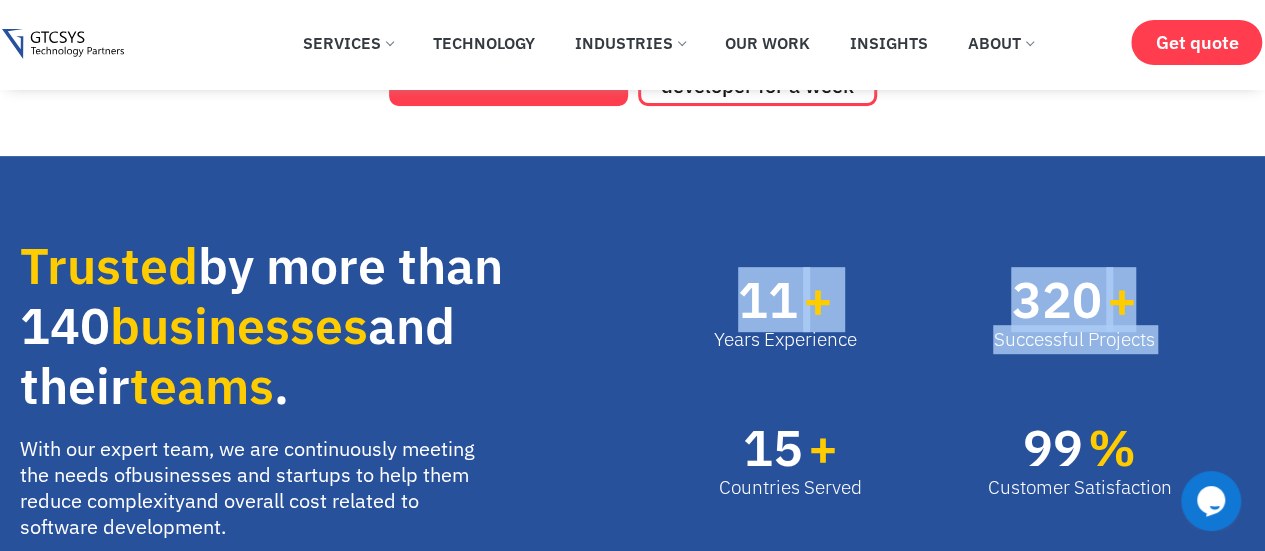 drag, startPoint x: 845, startPoint y: 303, endPoint x: 1138, endPoint y: 309, distance: 293.06143 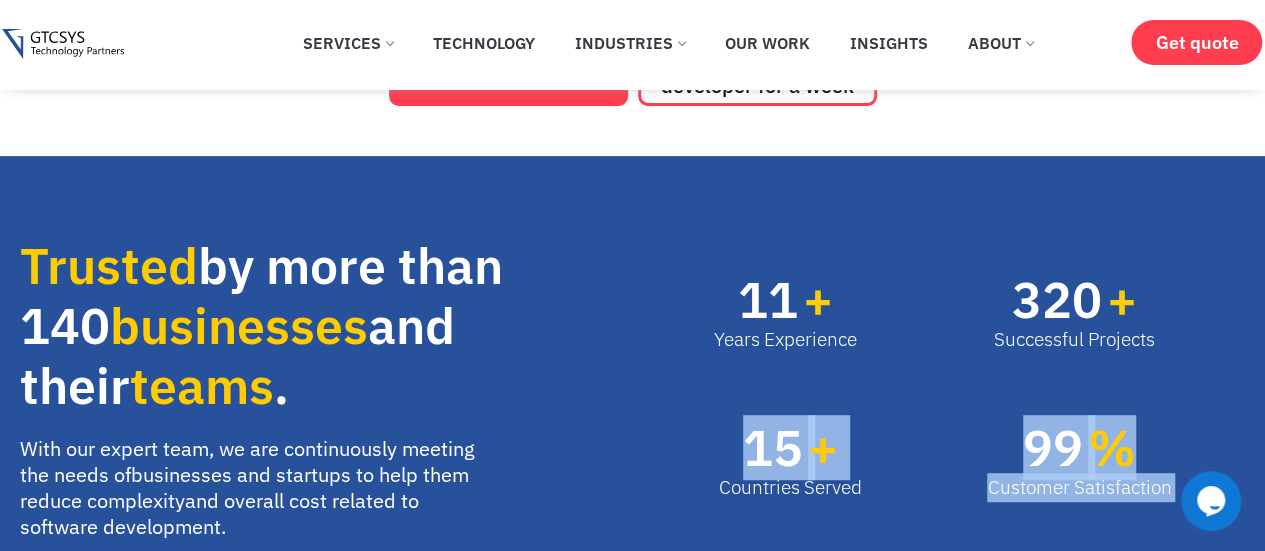 drag, startPoint x: 741, startPoint y: 441, endPoint x: 1140, endPoint y: 450, distance: 399.1015 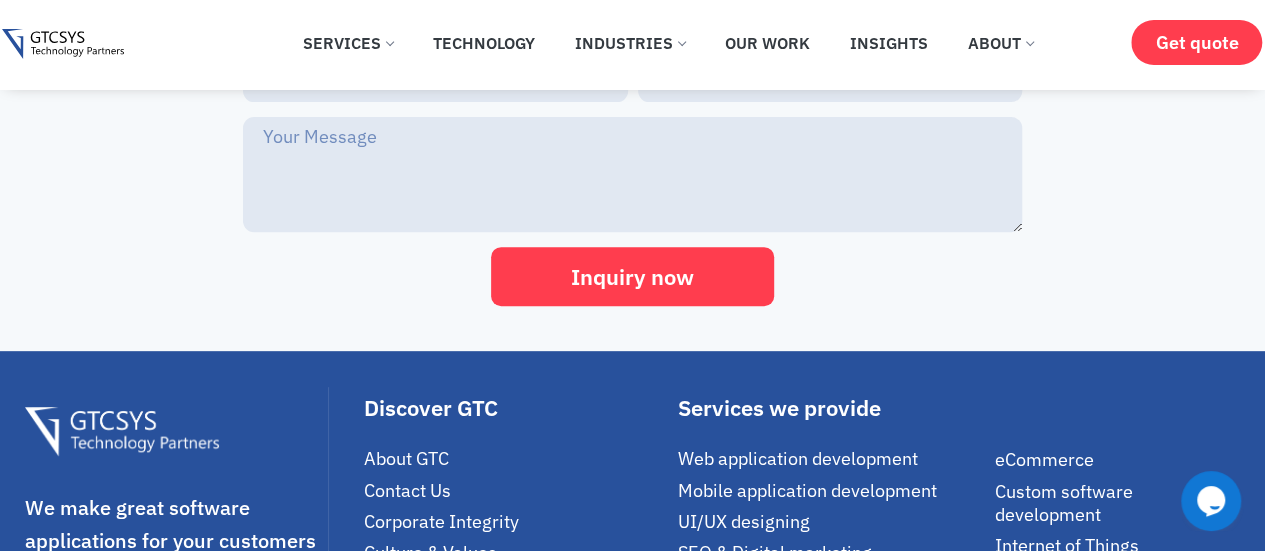 scroll, scrollTop: 3971, scrollLeft: 0, axis: vertical 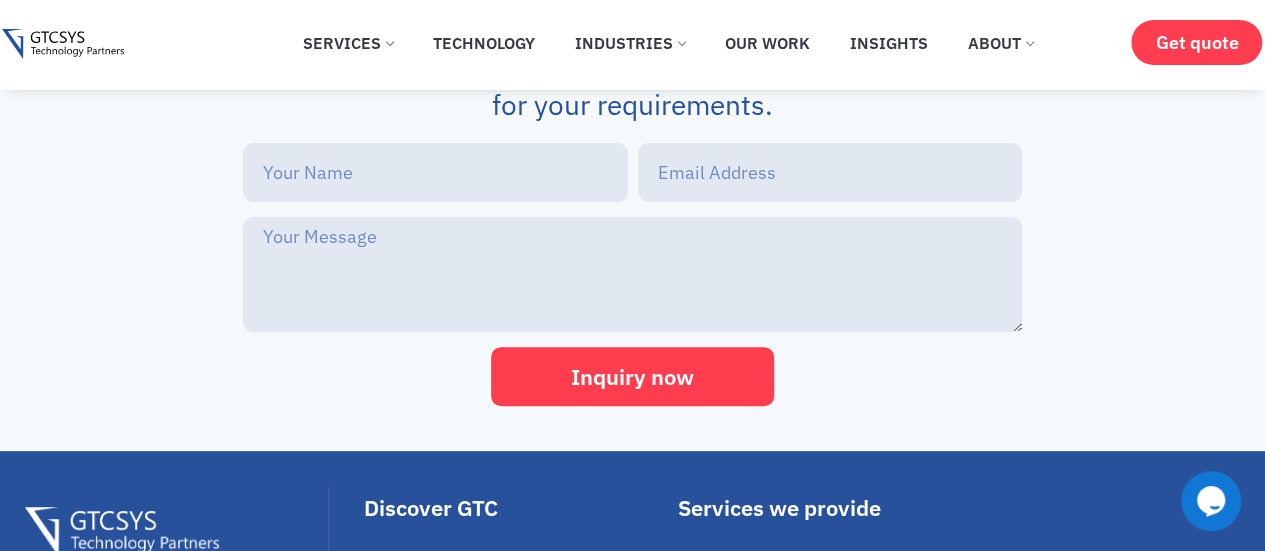 click on "We outsourced our new innovative application to GTC for development, testing and deployment; and I must say the team delivered the final application with expected outcome and on time.
Naresh Menon
CEO - ChromoLogic" at bounding box center (887, 0) 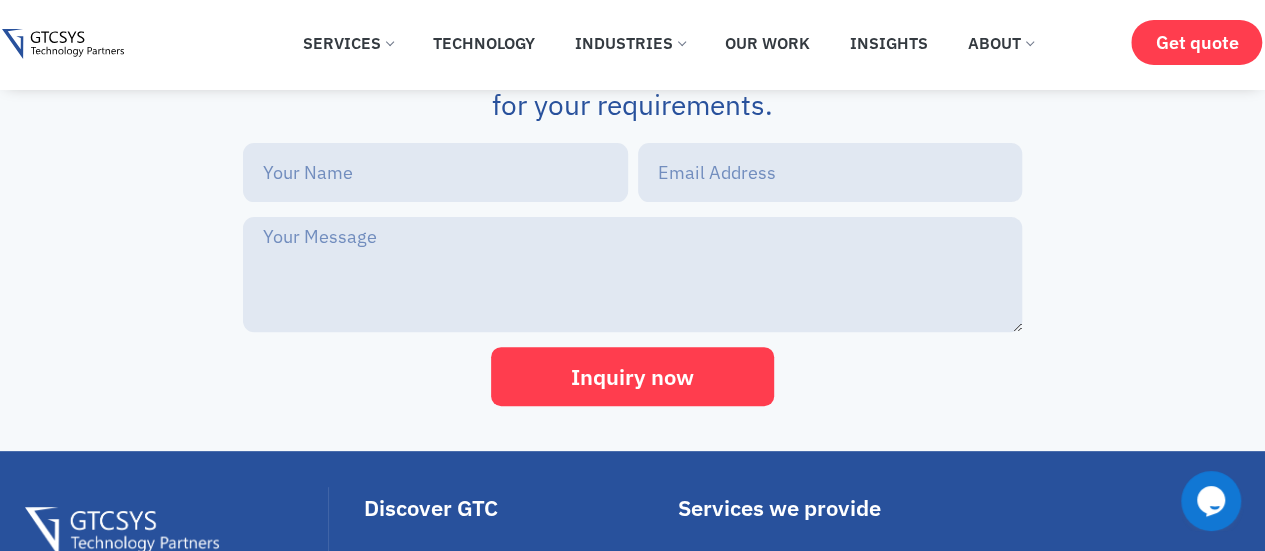click on "They are very professional in their work, and its project management is flawless and are readily available whenever we need to solve production issues. Nice team to work with." at bounding box center [204, -40] 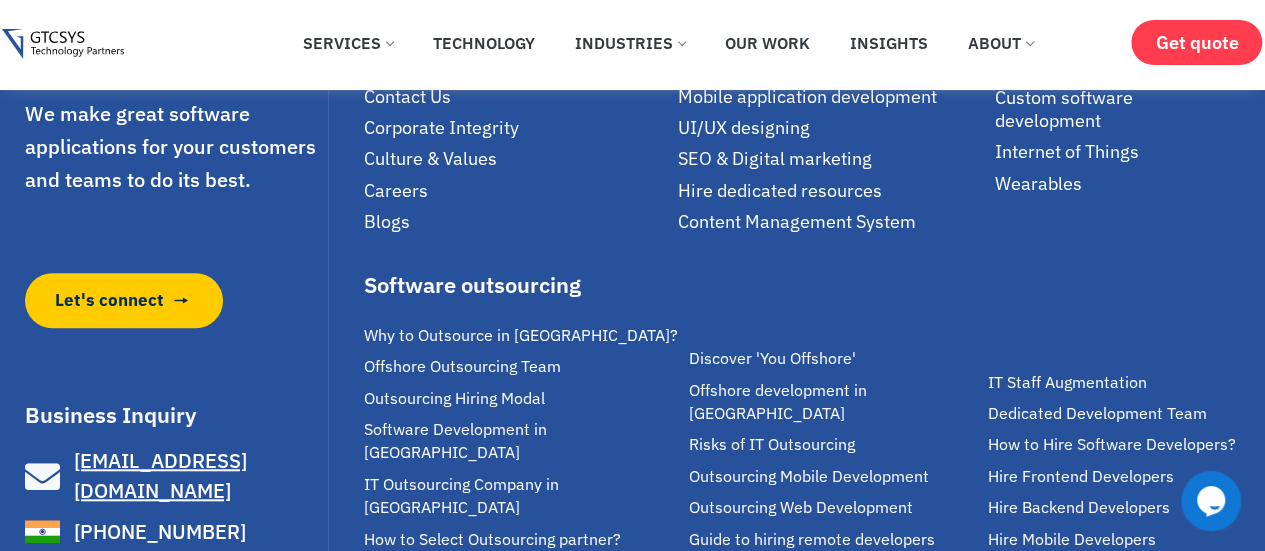 scroll, scrollTop: 4665, scrollLeft: 0, axis: vertical 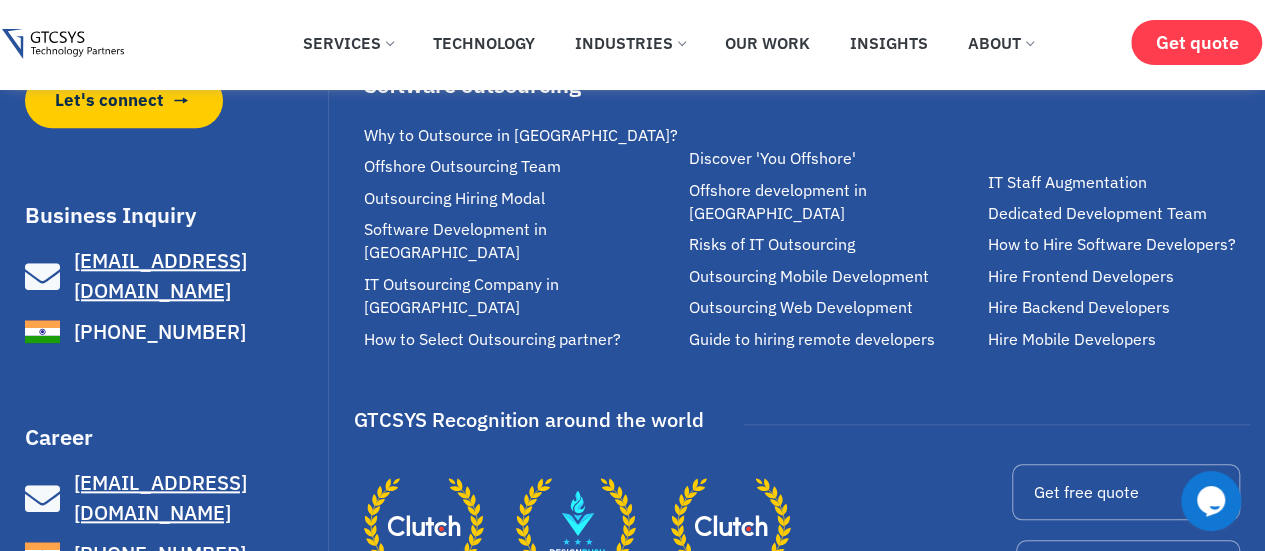 click on "Inquiry now" at bounding box center [632, -318] 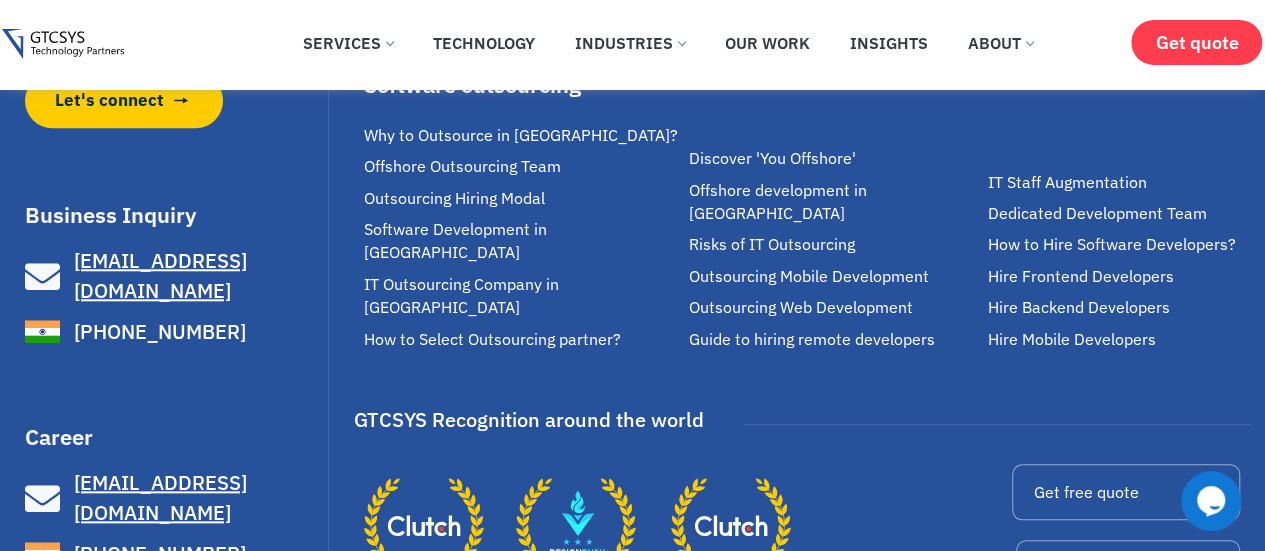 click at bounding box center (830, -522) 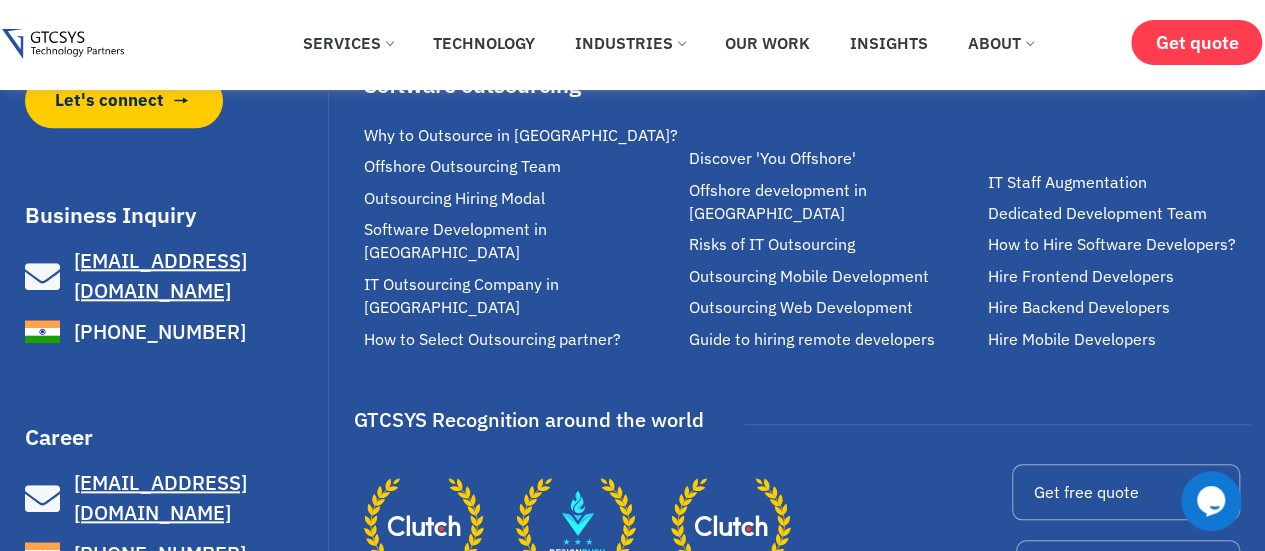 click on "patel.palkesh@gmail.com
Inquiry now" at bounding box center [632, -412] 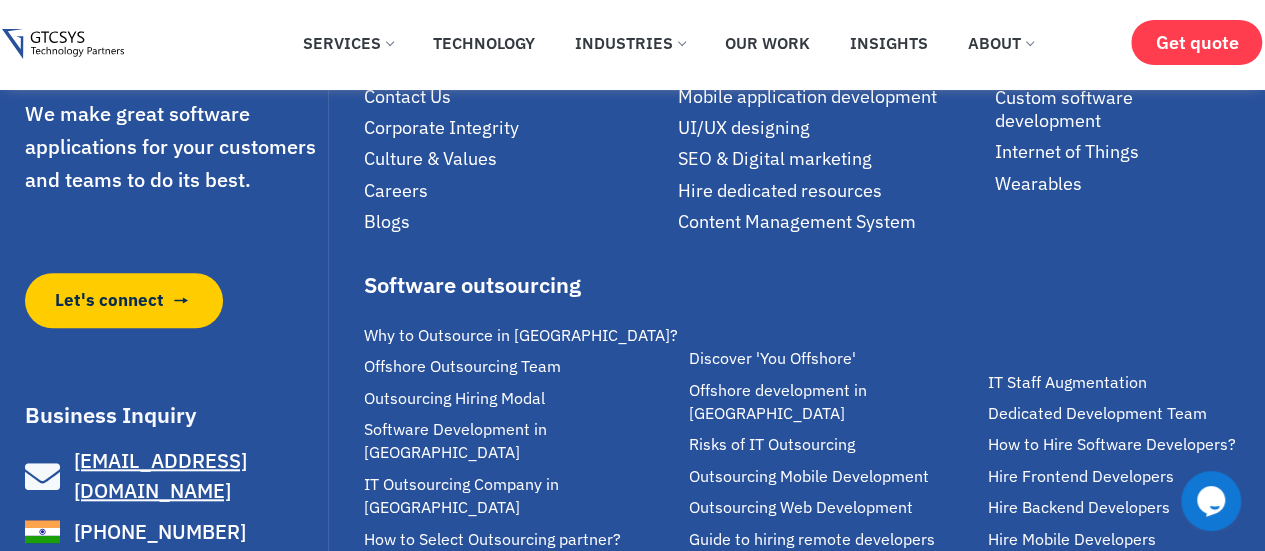 drag, startPoint x: 430, startPoint y: 226, endPoint x: 731, endPoint y: 219, distance: 301.0814 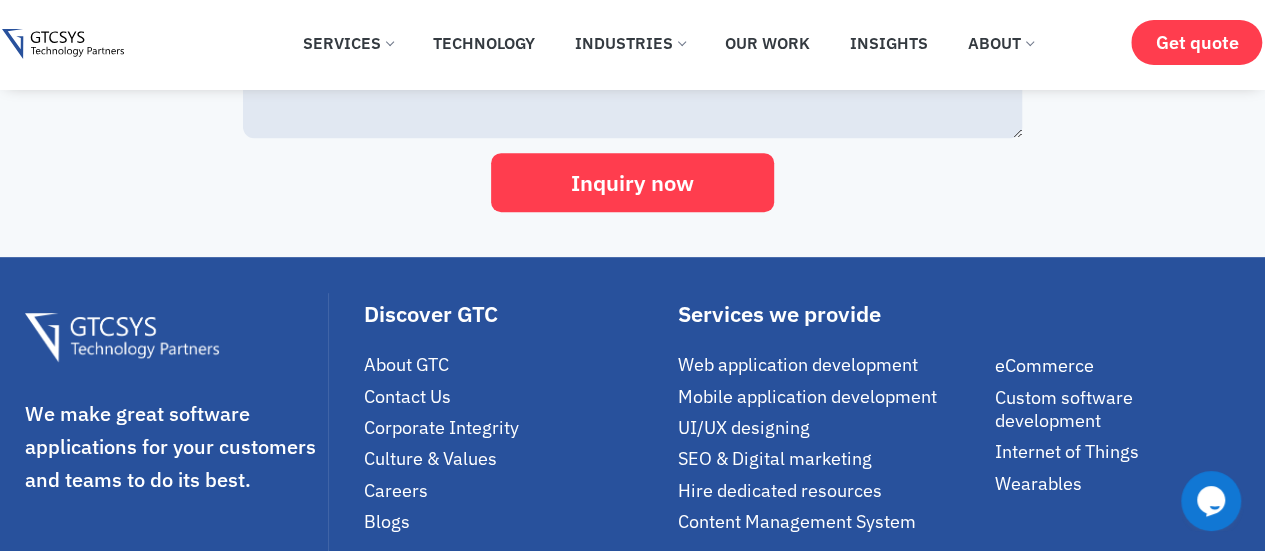 scroll, scrollTop: 4465, scrollLeft: 0, axis: vertical 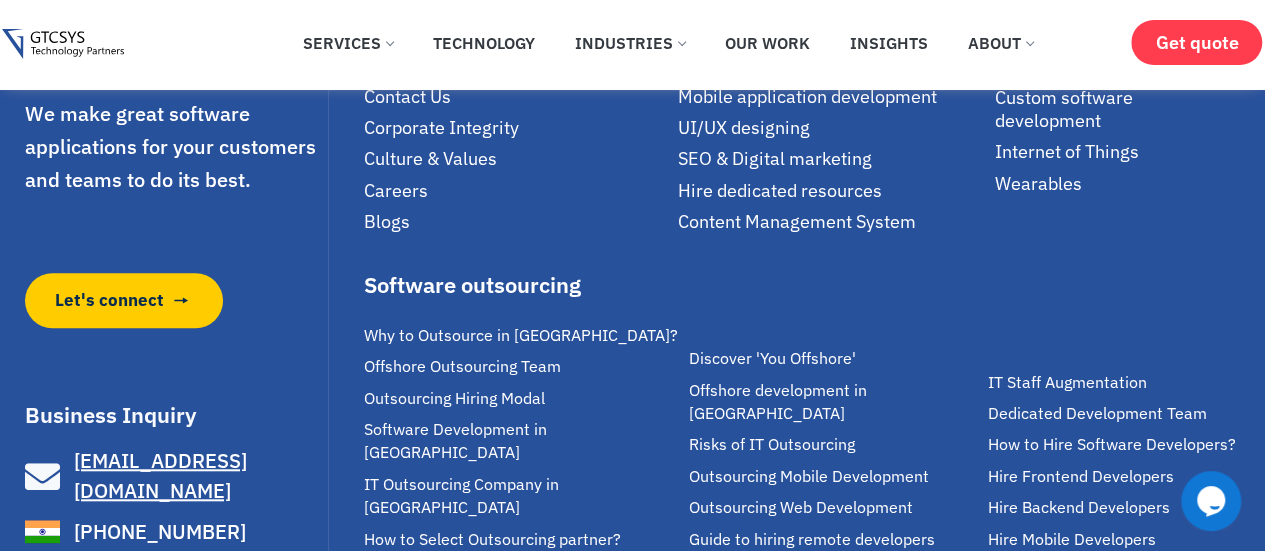 click on "We match you with the ideal talent resource based on your needs, ensuring a perfect fit for your requirements." at bounding box center [632, -407] 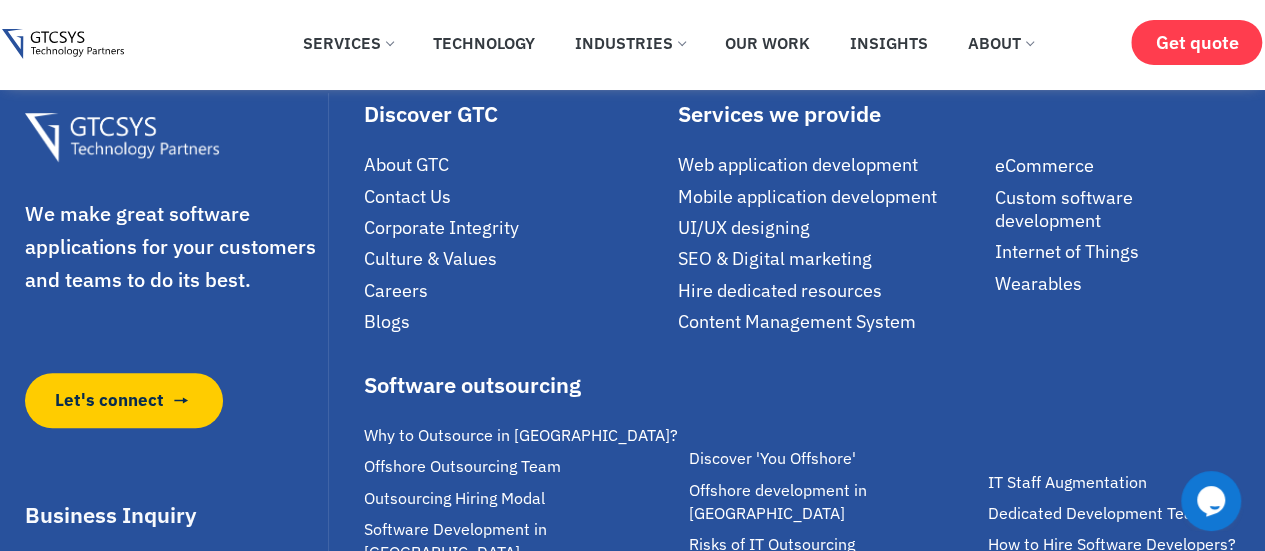 scroll, scrollTop: 4465, scrollLeft: 0, axis: vertical 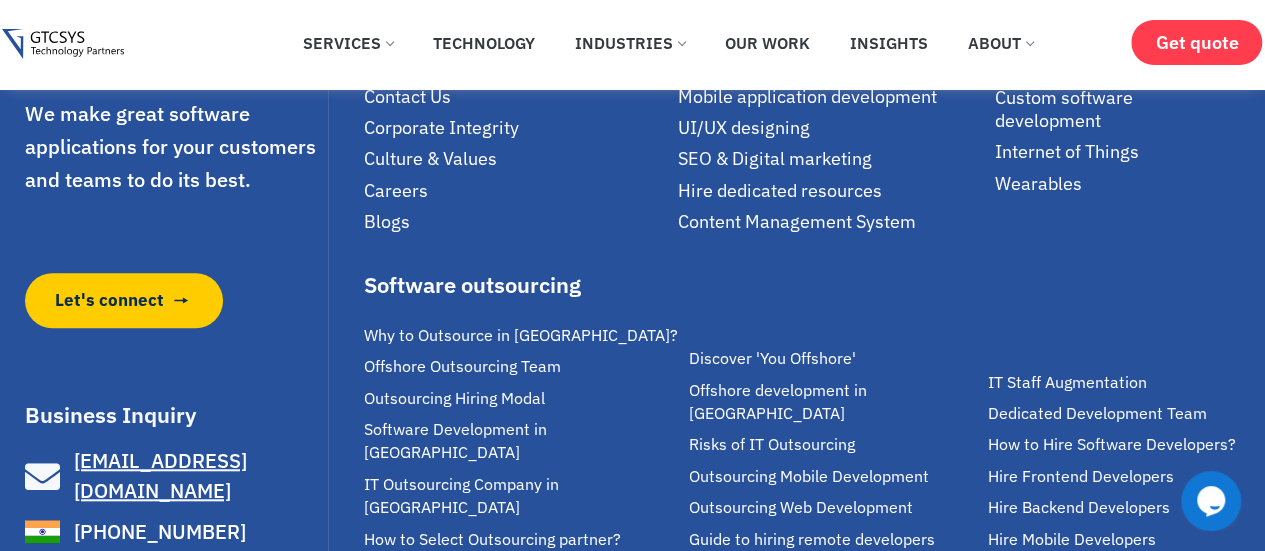 drag, startPoint x: 1112, startPoint y: 156, endPoint x: 1180, endPoint y: 181, distance: 72.44998 